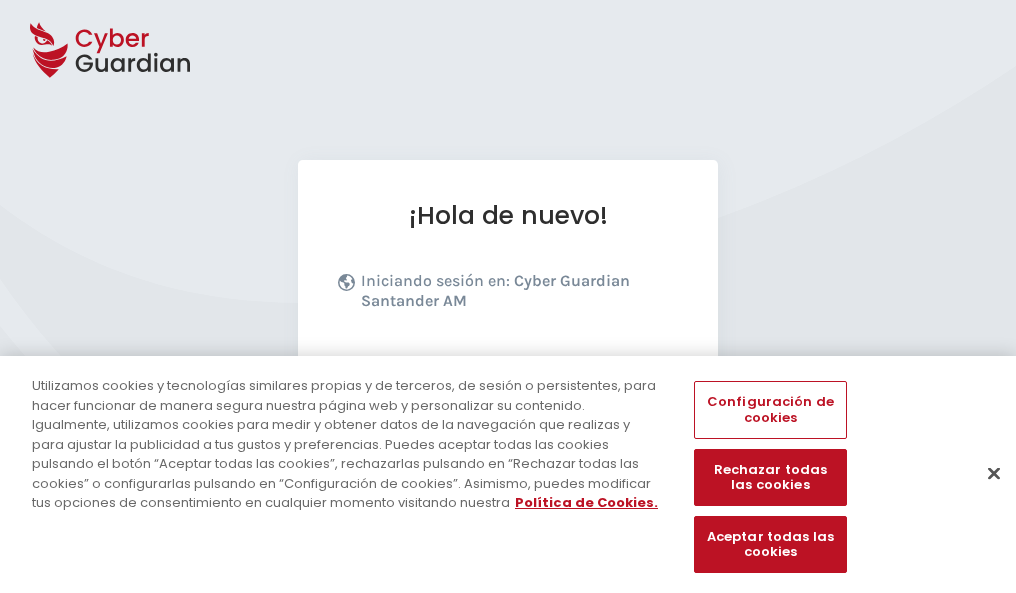 scroll, scrollTop: 245, scrollLeft: 0, axis: vertical 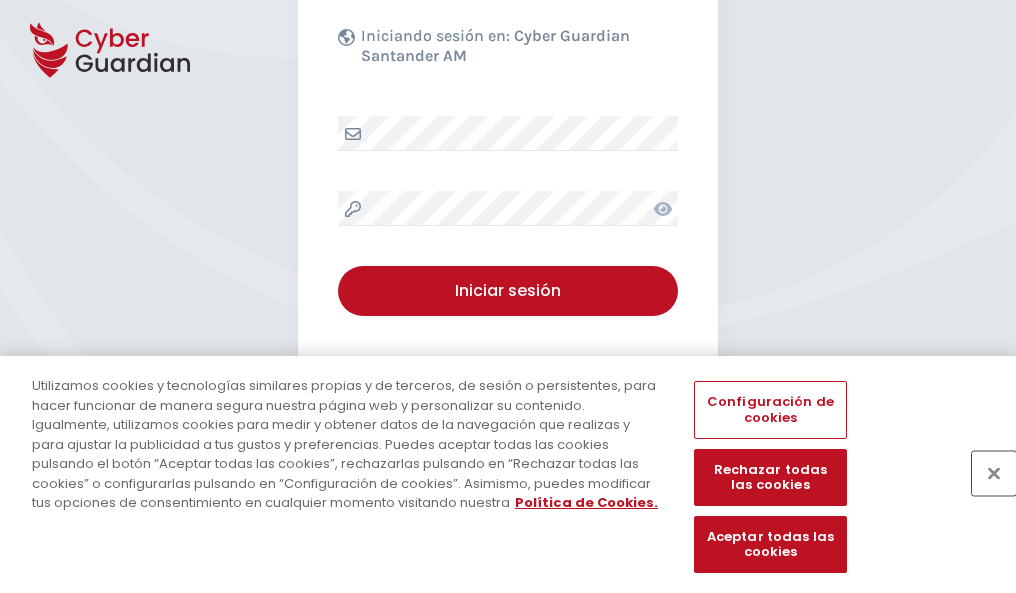 click at bounding box center [994, 473] 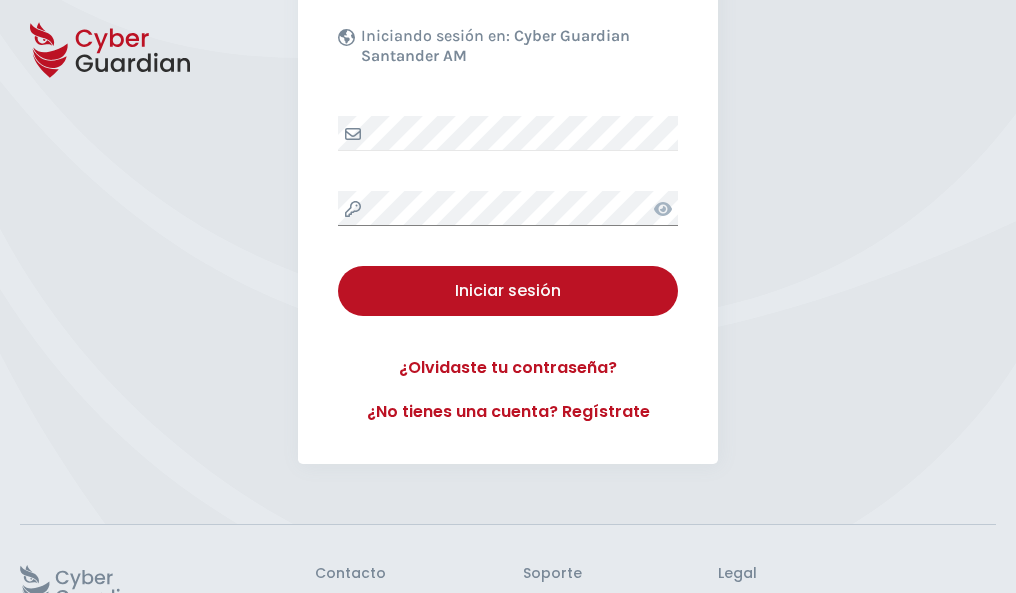 scroll, scrollTop: 389, scrollLeft: 0, axis: vertical 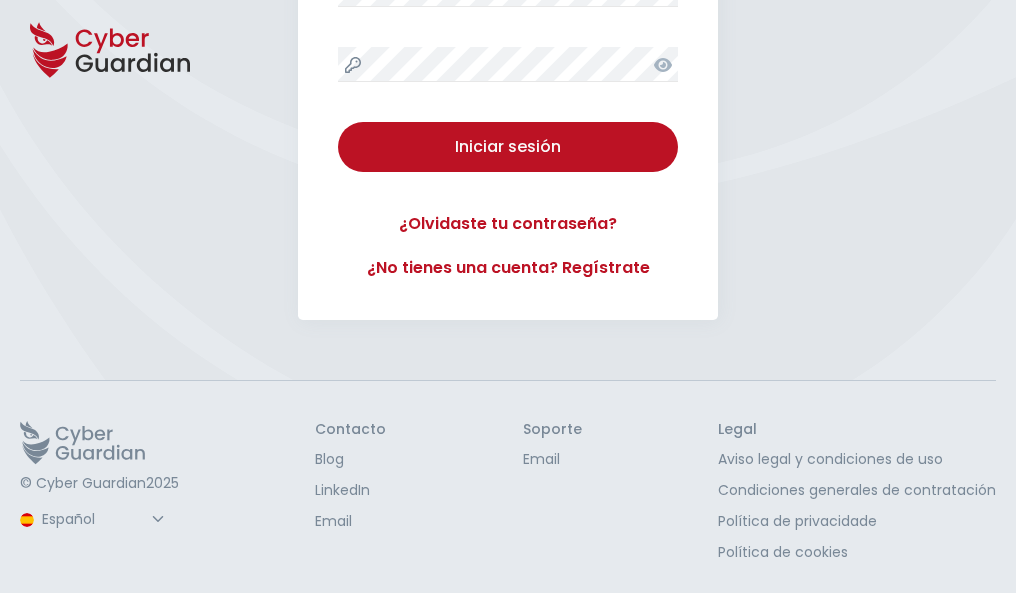 type 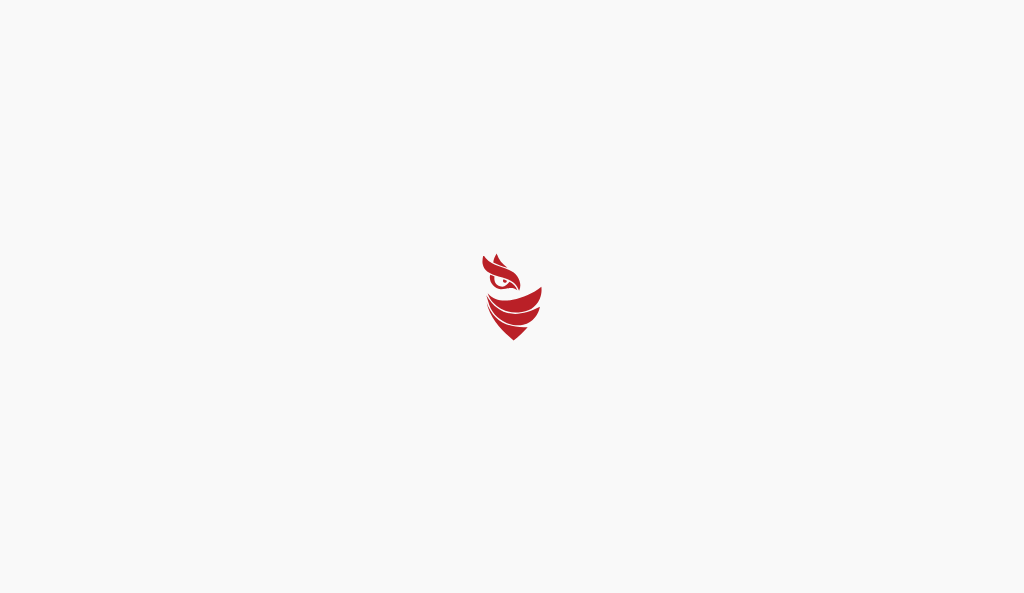 select on "Português (BR)" 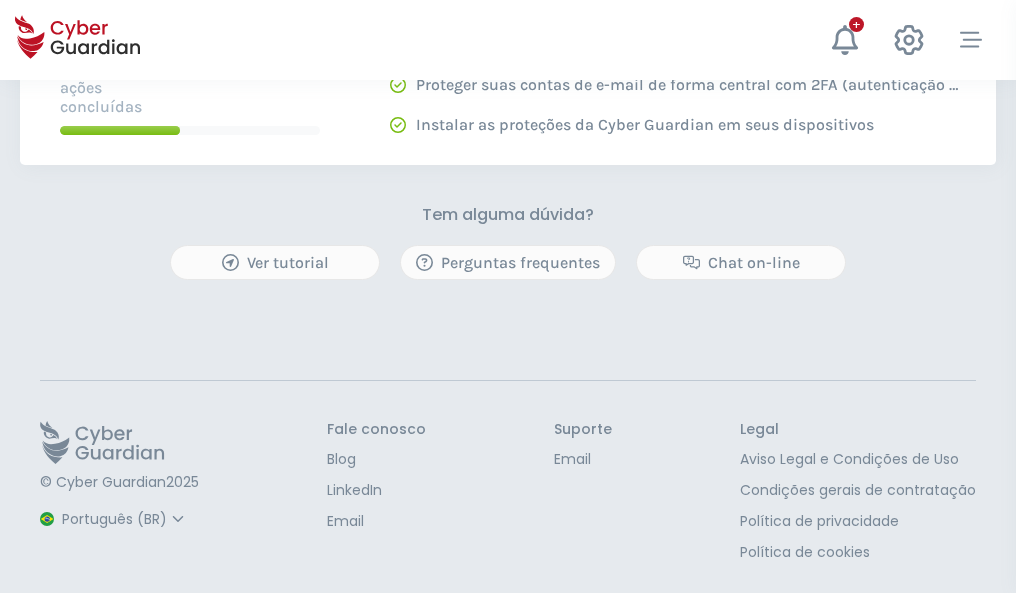 scroll, scrollTop: 0, scrollLeft: 0, axis: both 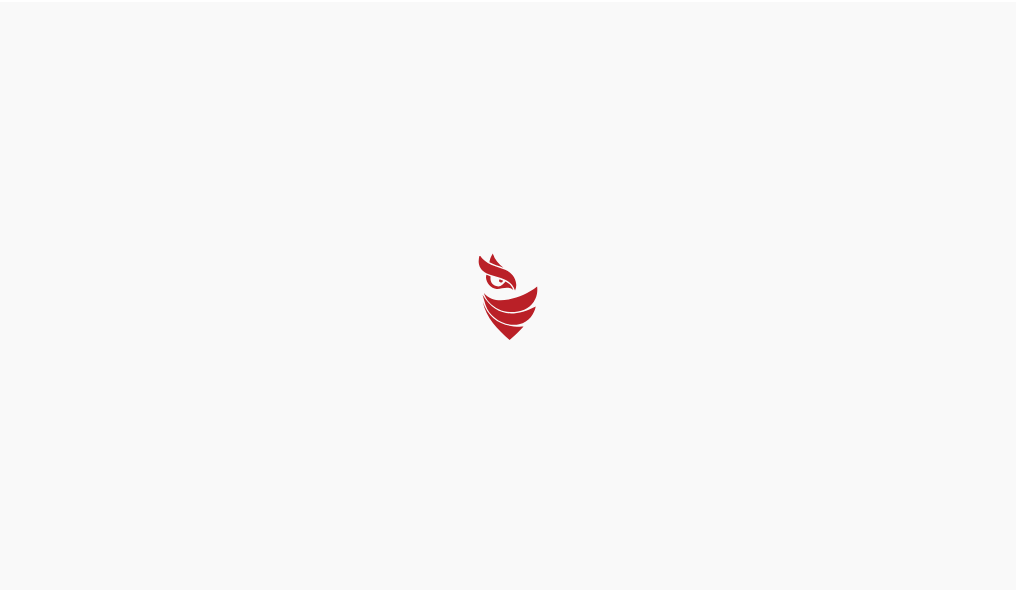 select on "Português (BR)" 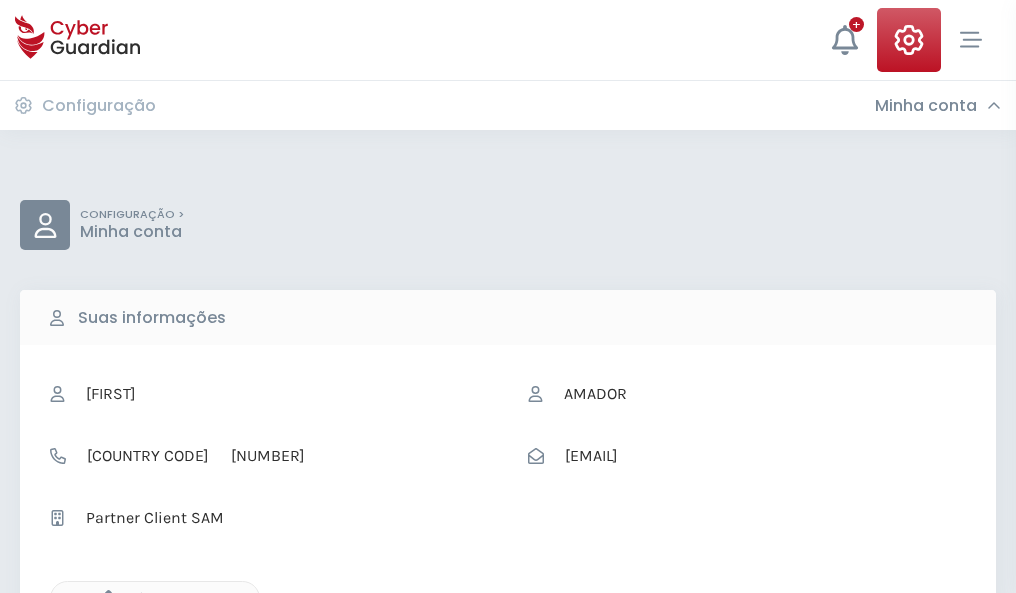 click 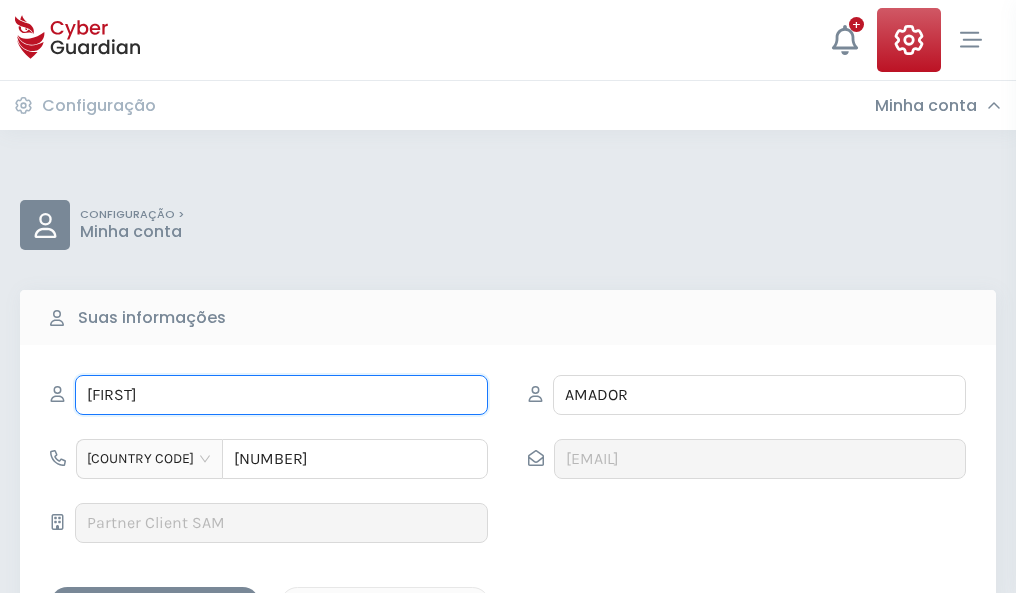 click on "FELIX" at bounding box center [281, 395] 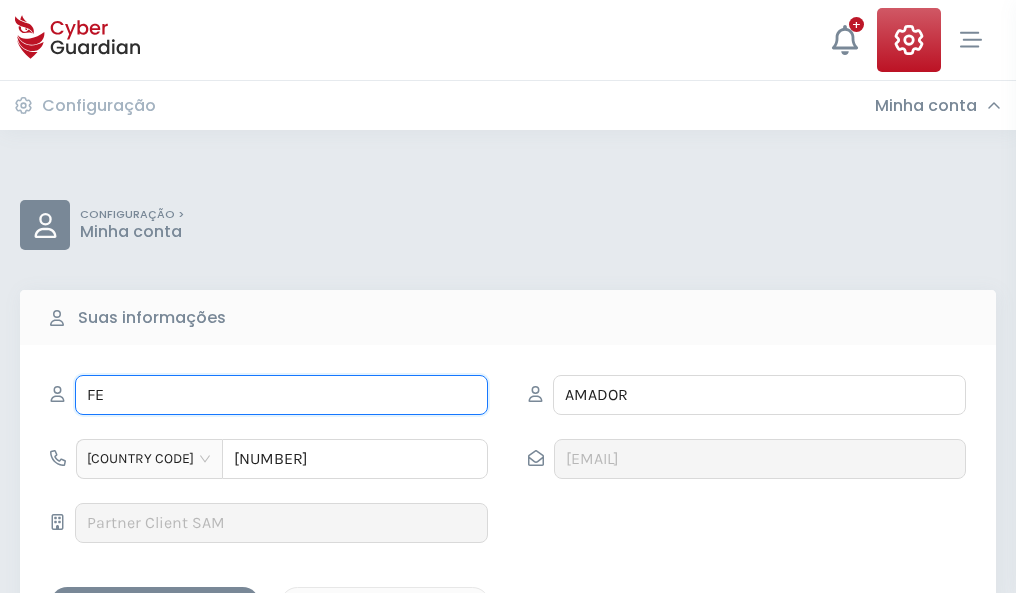 type on "F" 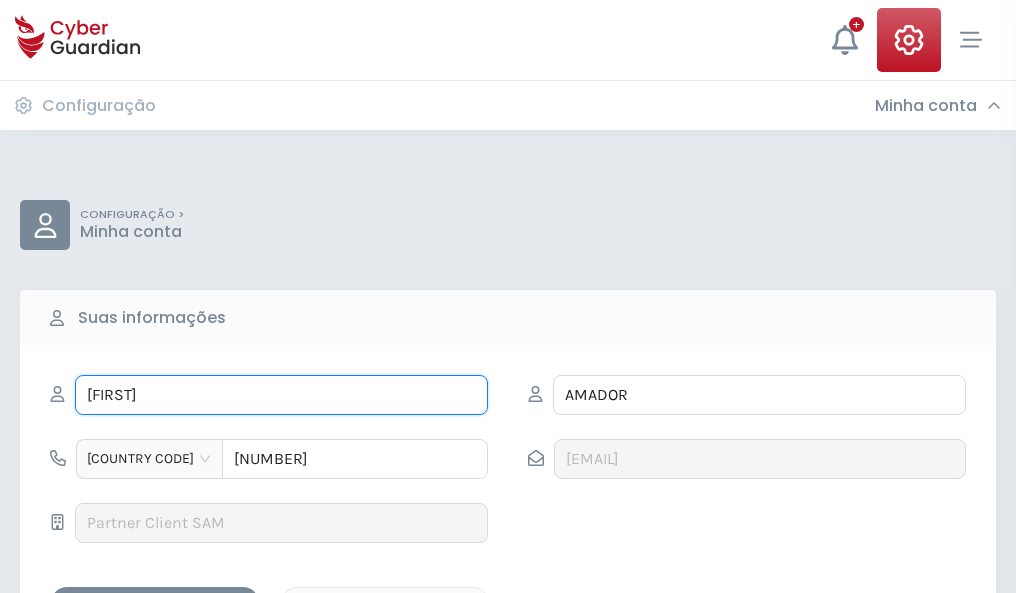 type on "Marcelo" 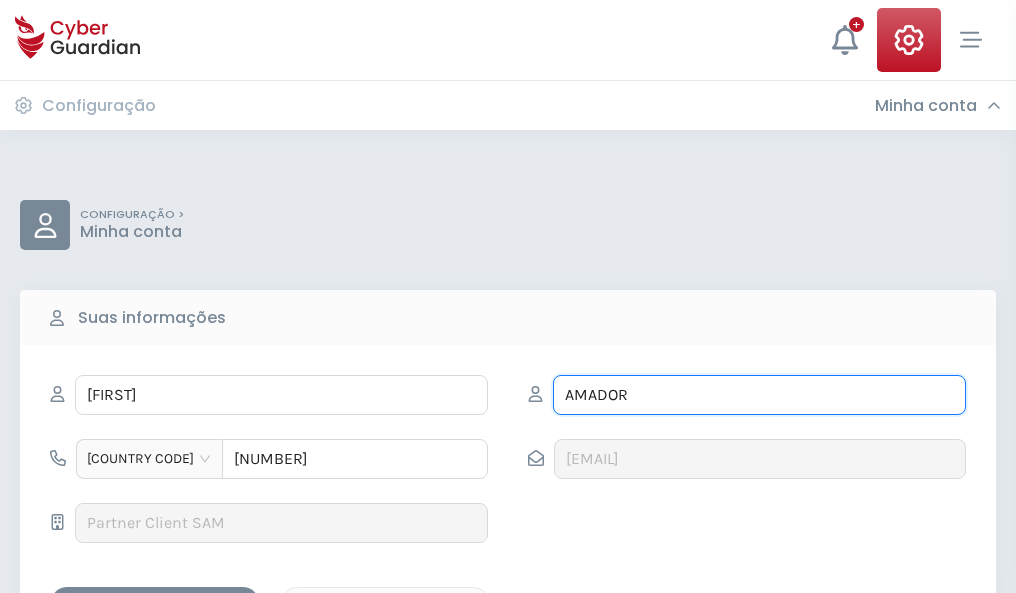 click on "AMADOR" at bounding box center (759, 395) 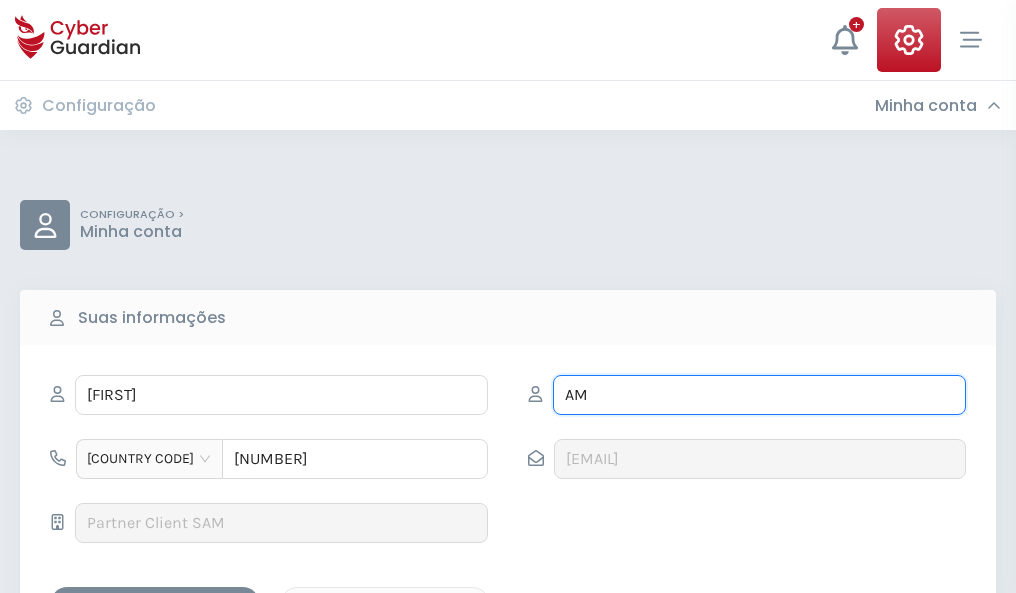 type on "A" 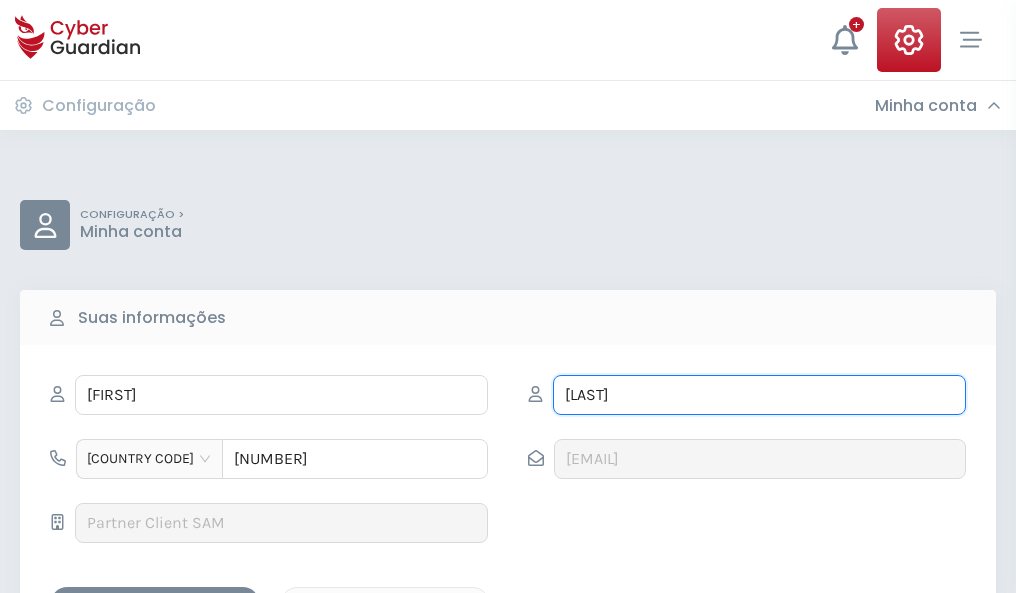type on "Mínguez" 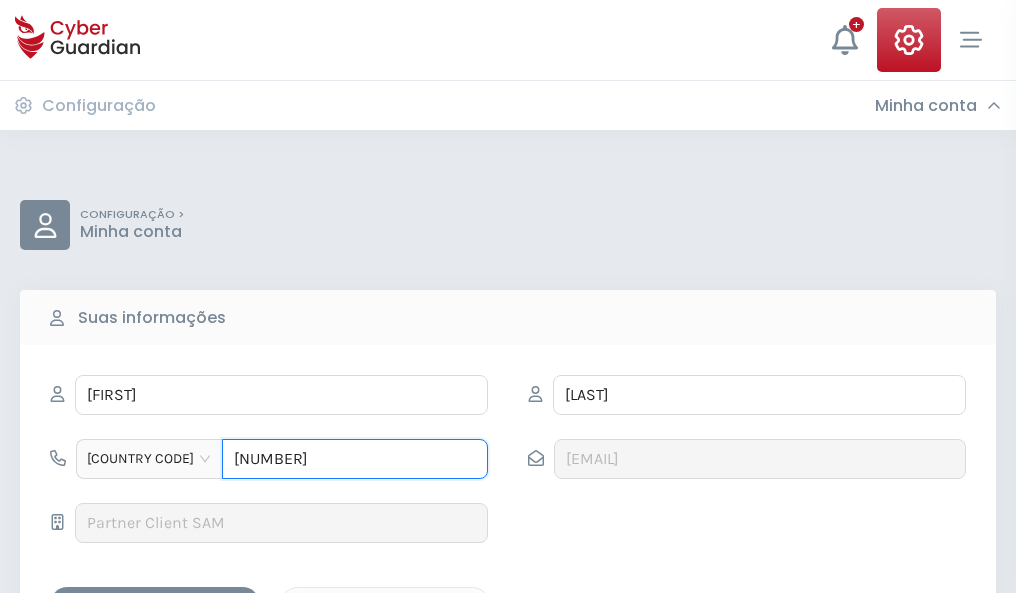click on "4944138436" at bounding box center (355, 459) 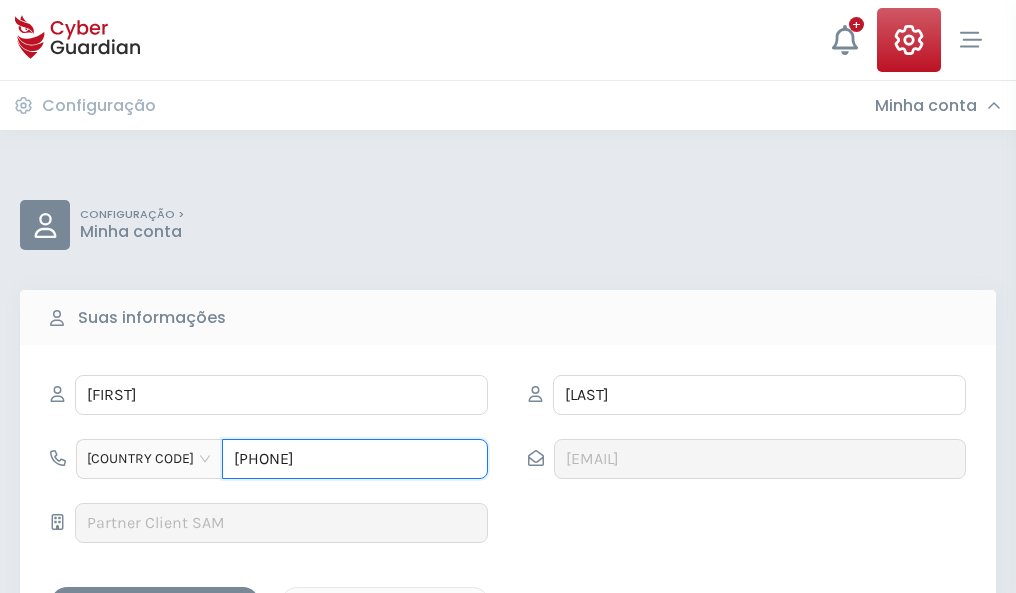 type on "4941623439" 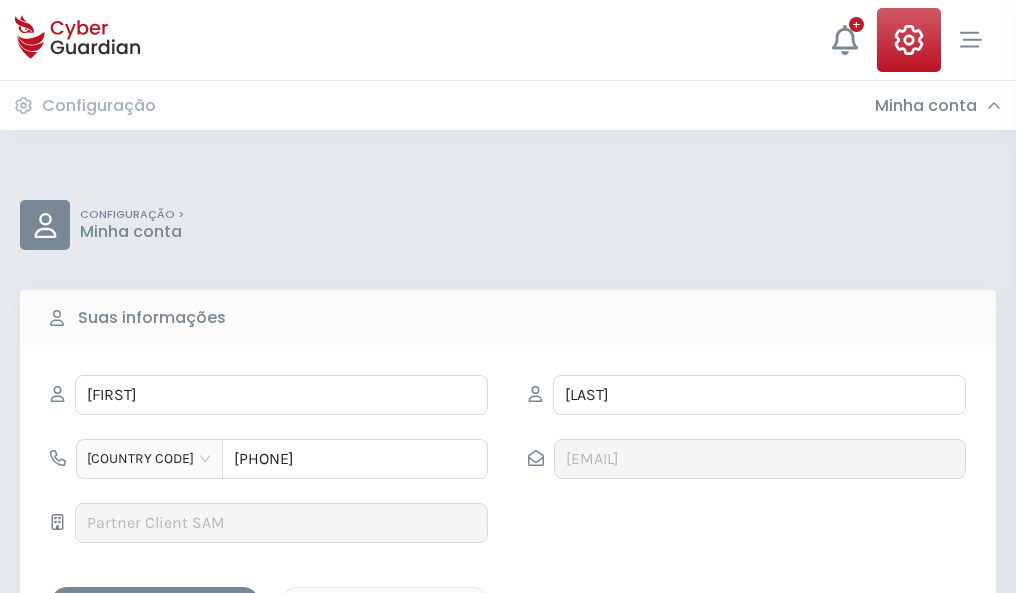 click on "Salvar alterações" at bounding box center (155, 604) 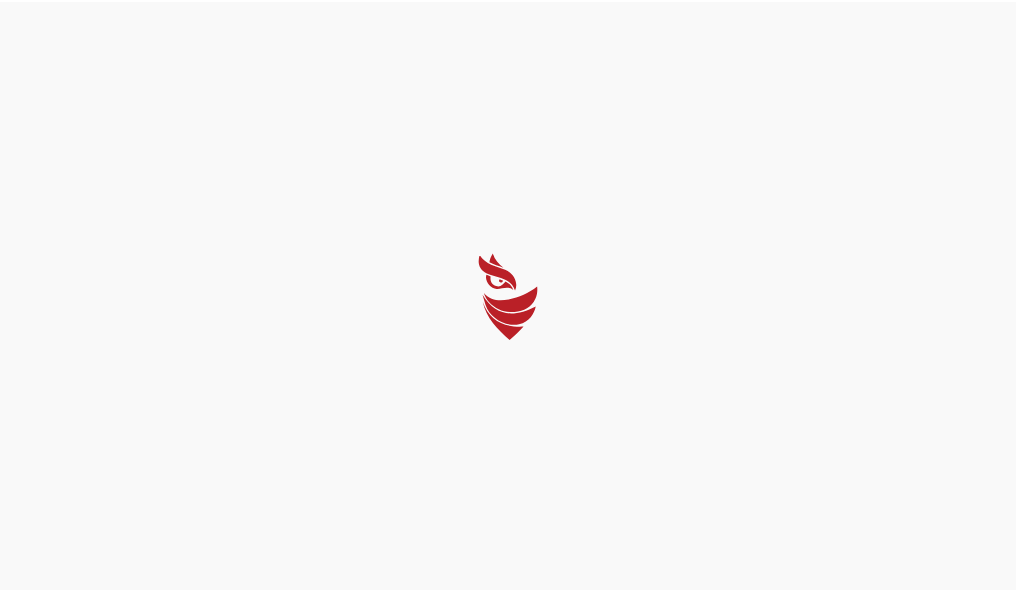 scroll, scrollTop: 0, scrollLeft: 0, axis: both 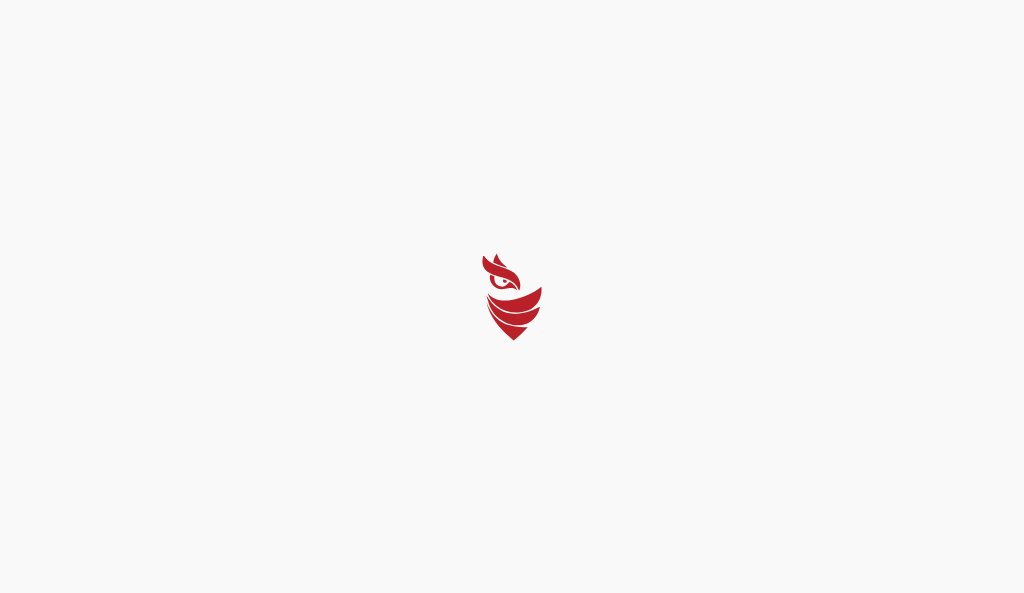 select on "Português (BR)" 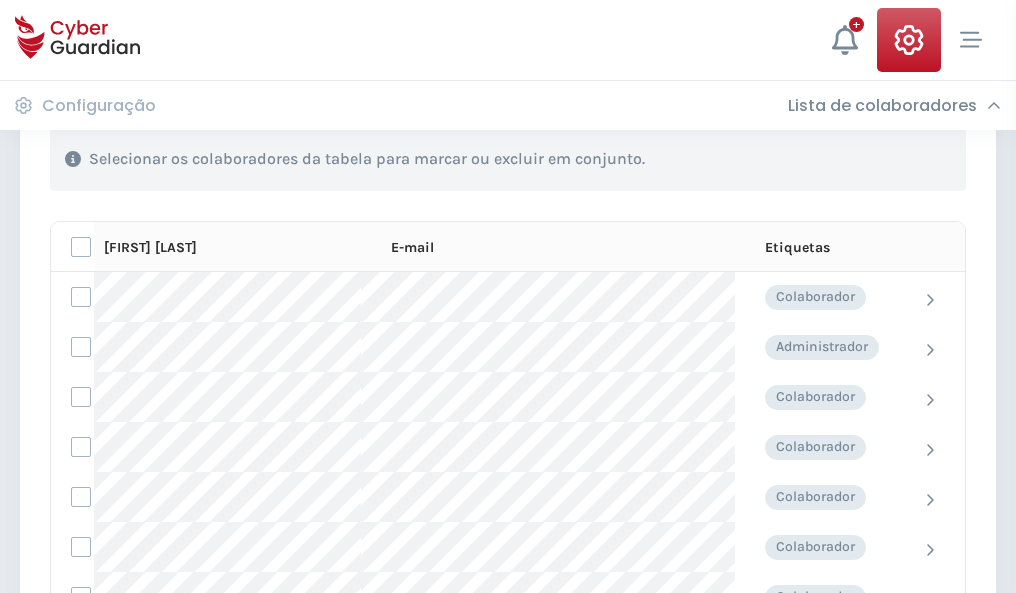 scroll, scrollTop: 856, scrollLeft: 0, axis: vertical 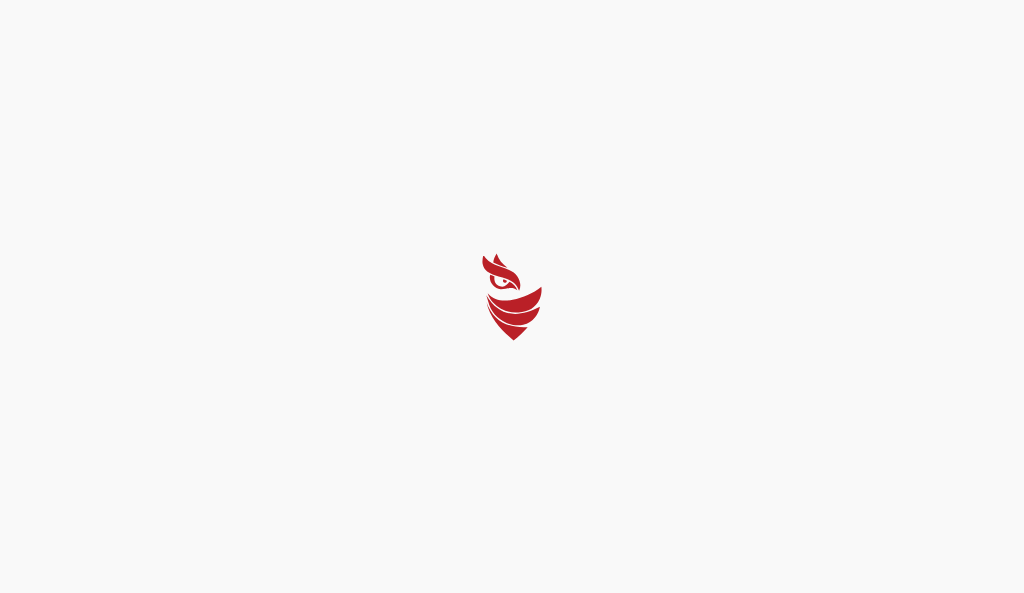 select on "Português (BR)" 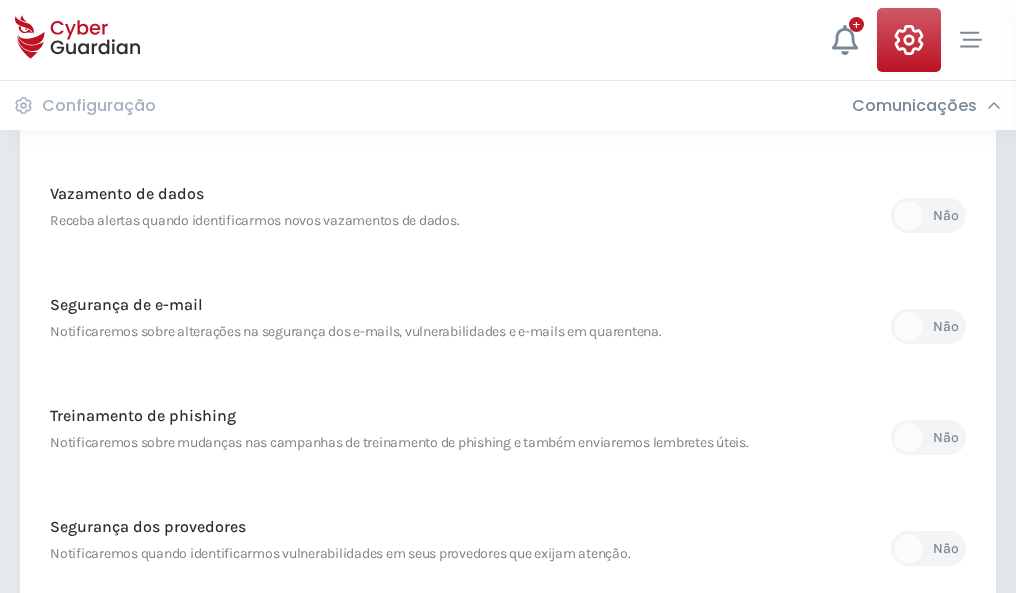 scroll, scrollTop: 1053, scrollLeft: 0, axis: vertical 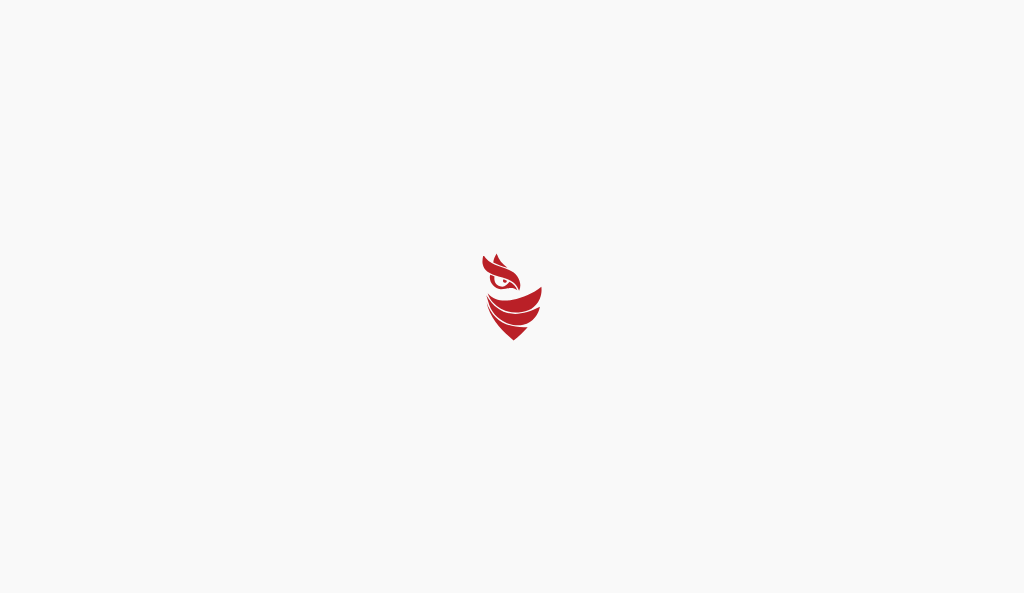 select on "Português (BR)" 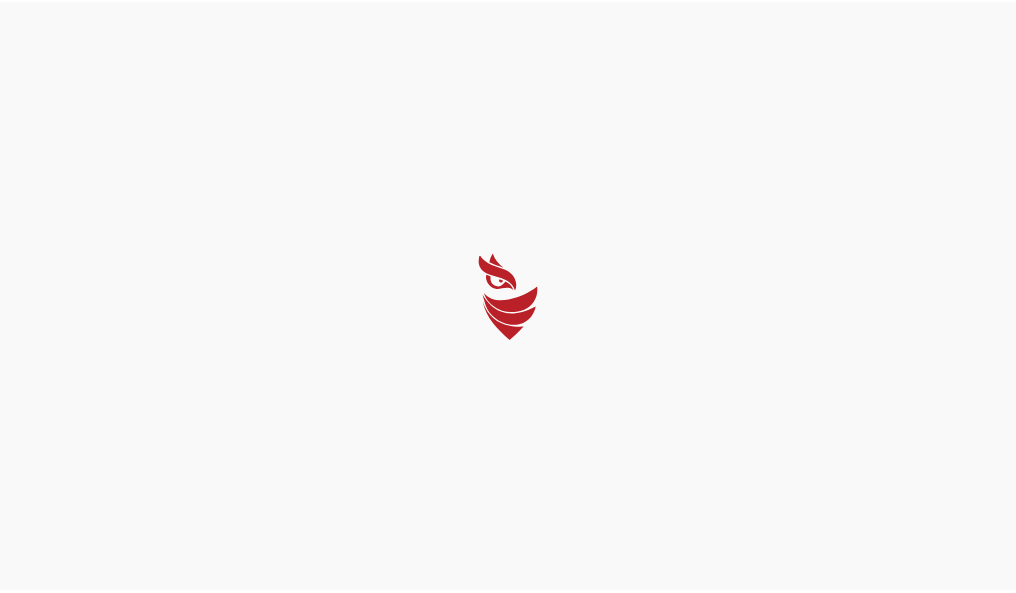 scroll, scrollTop: 0, scrollLeft: 0, axis: both 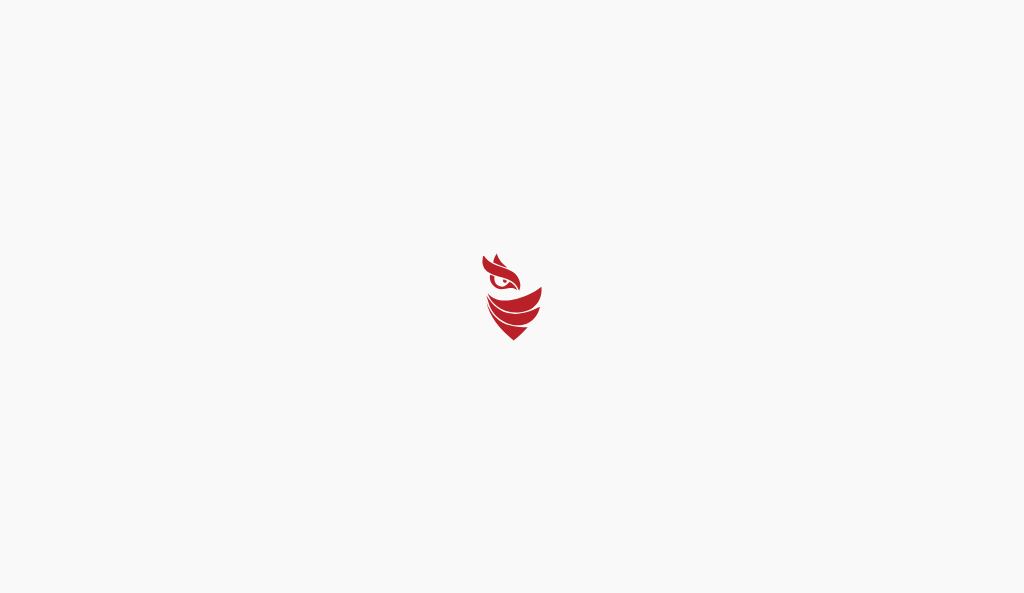 select on "Português (BR)" 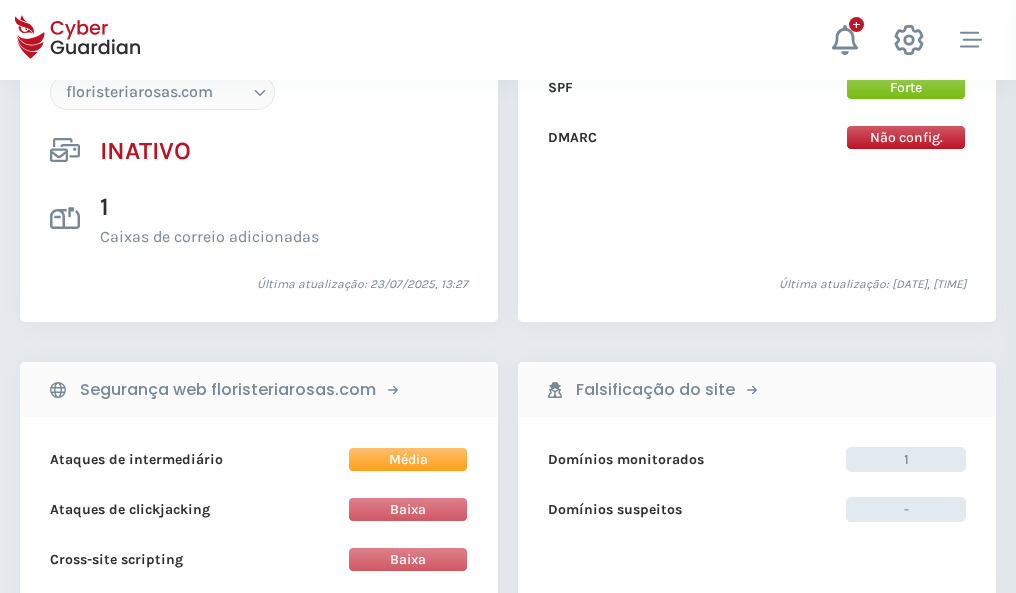 scroll, scrollTop: 1882, scrollLeft: 0, axis: vertical 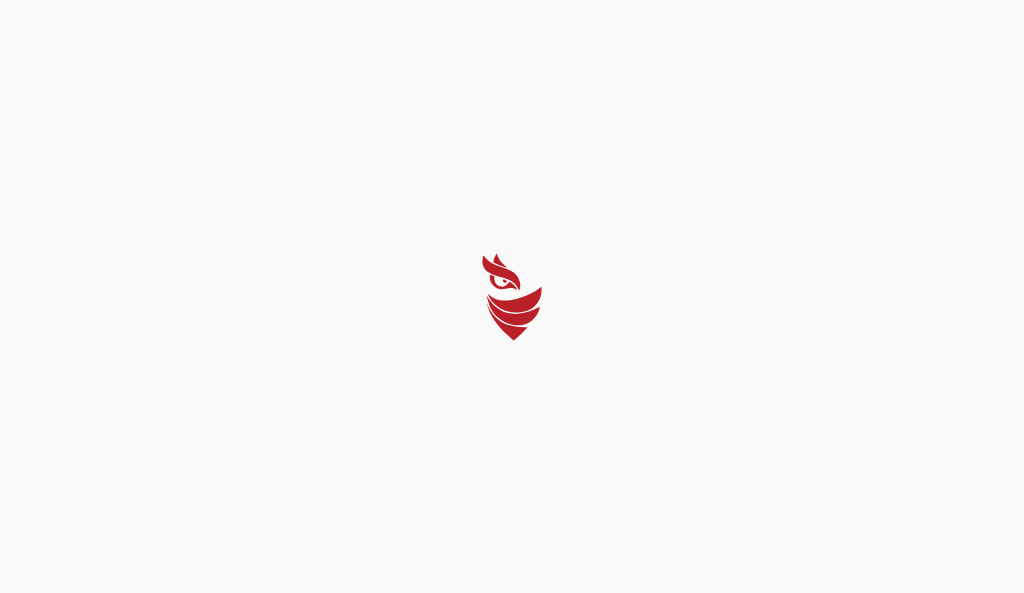 select on "Português (BR)" 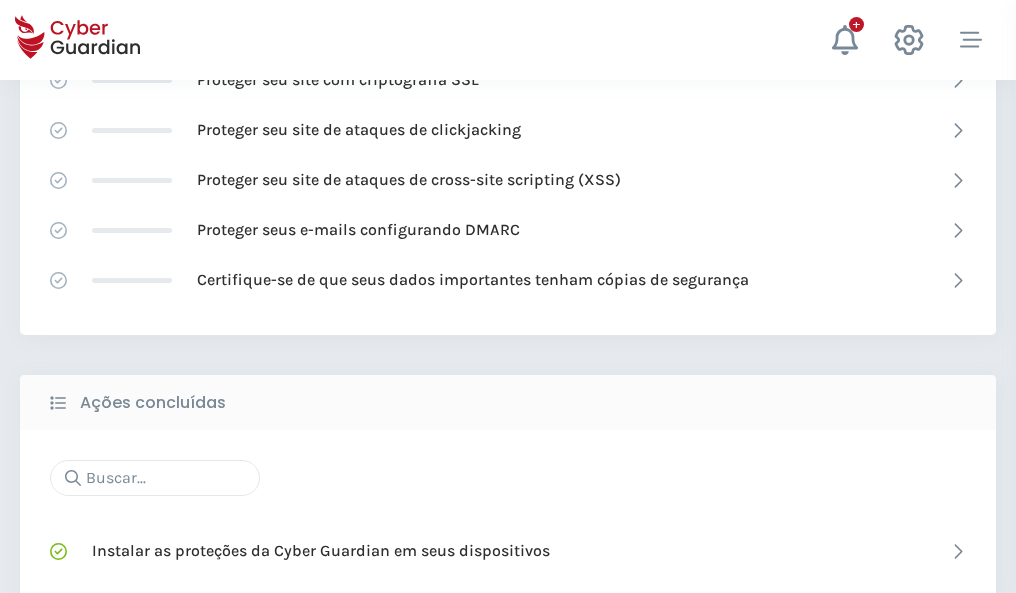 scroll, scrollTop: 1332, scrollLeft: 0, axis: vertical 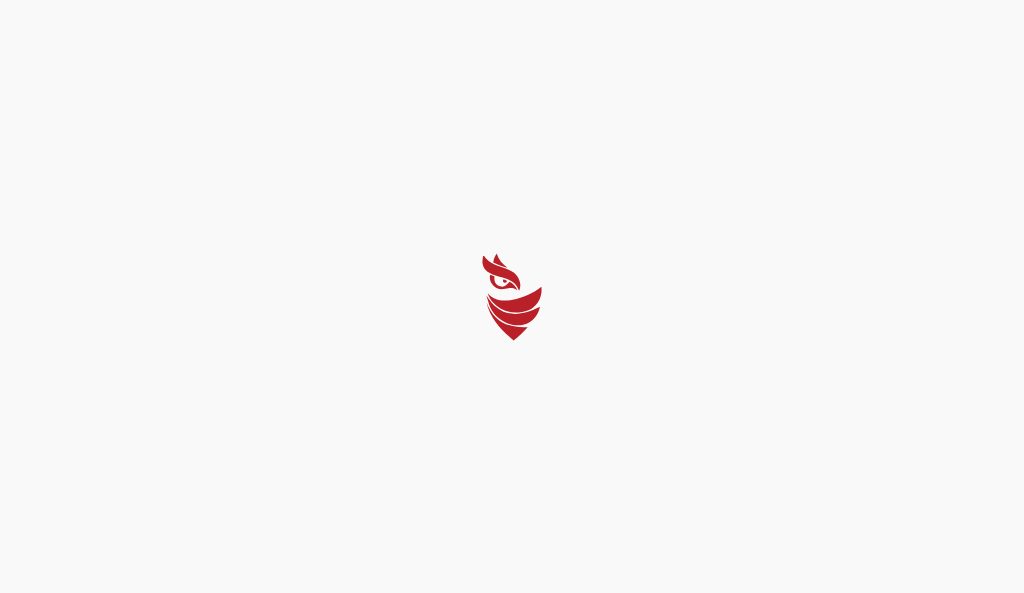 select on "Português (BR)" 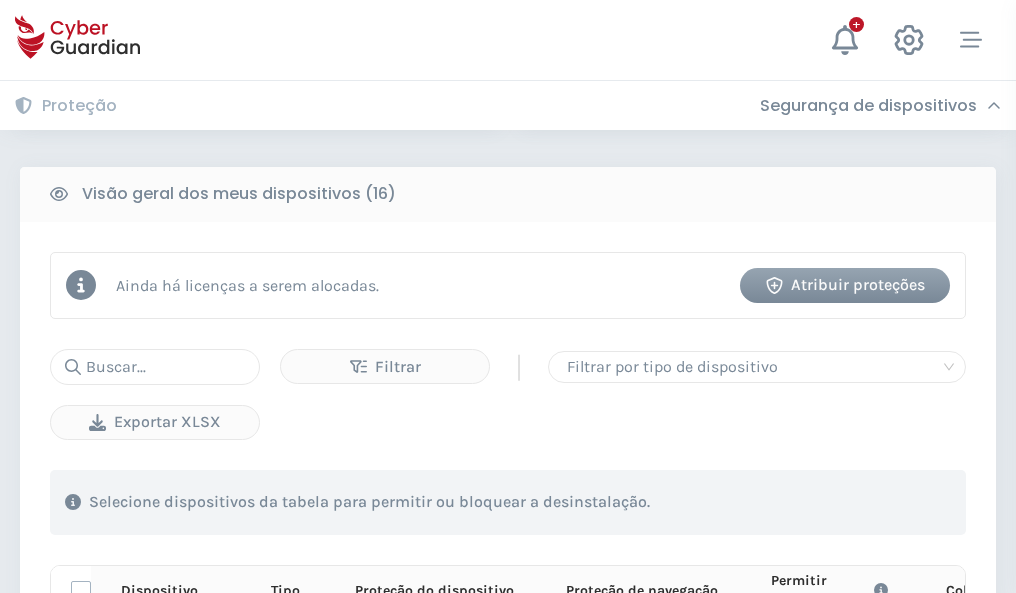 scroll, scrollTop: 1767, scrollLeft: 0, axis: vertical 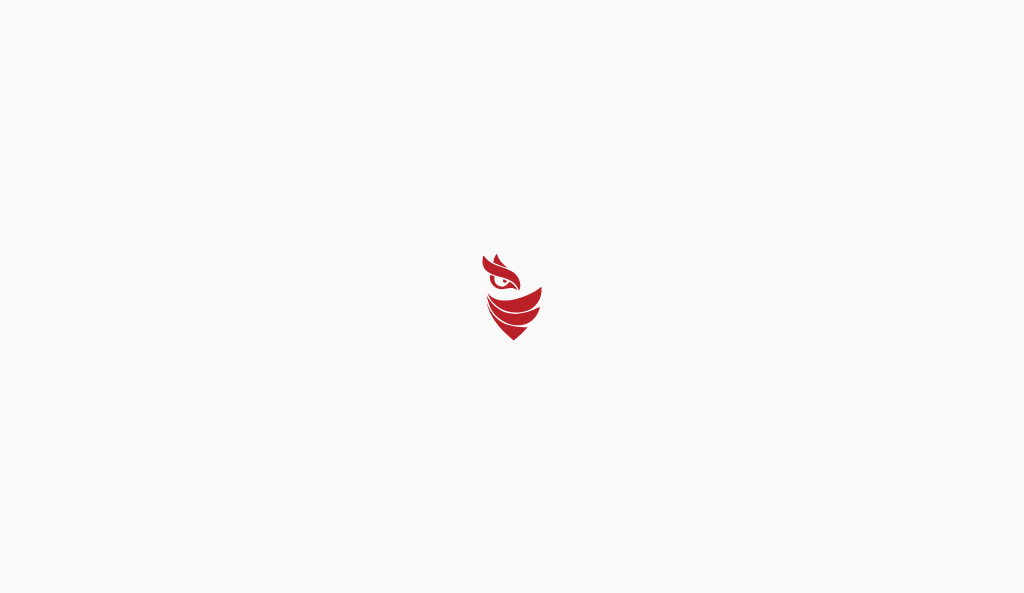select on "Português (BR)" 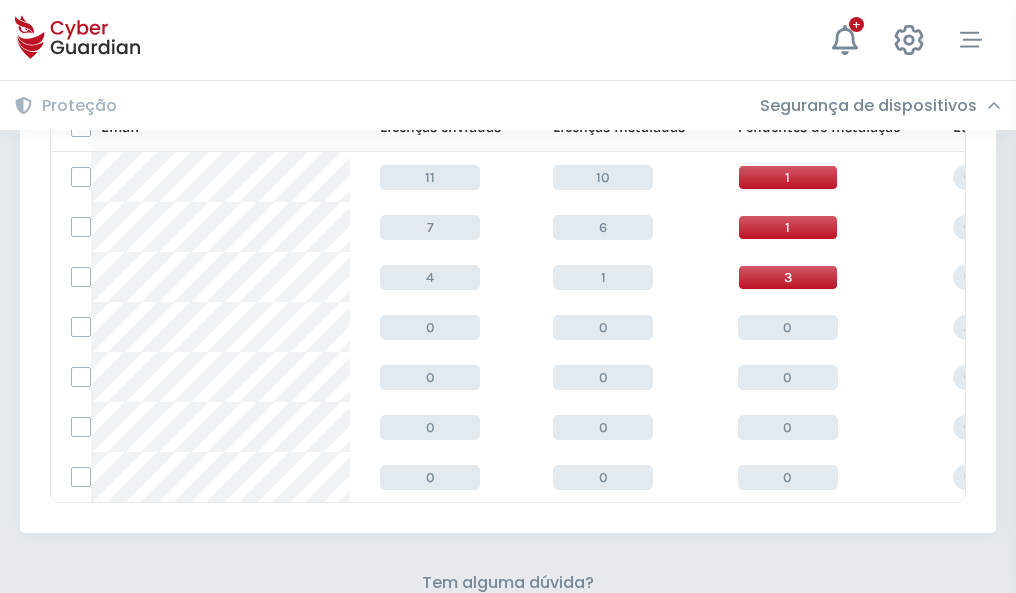 scroll, scrollTop: 878, scrollLeft: 0, axis: vertical 